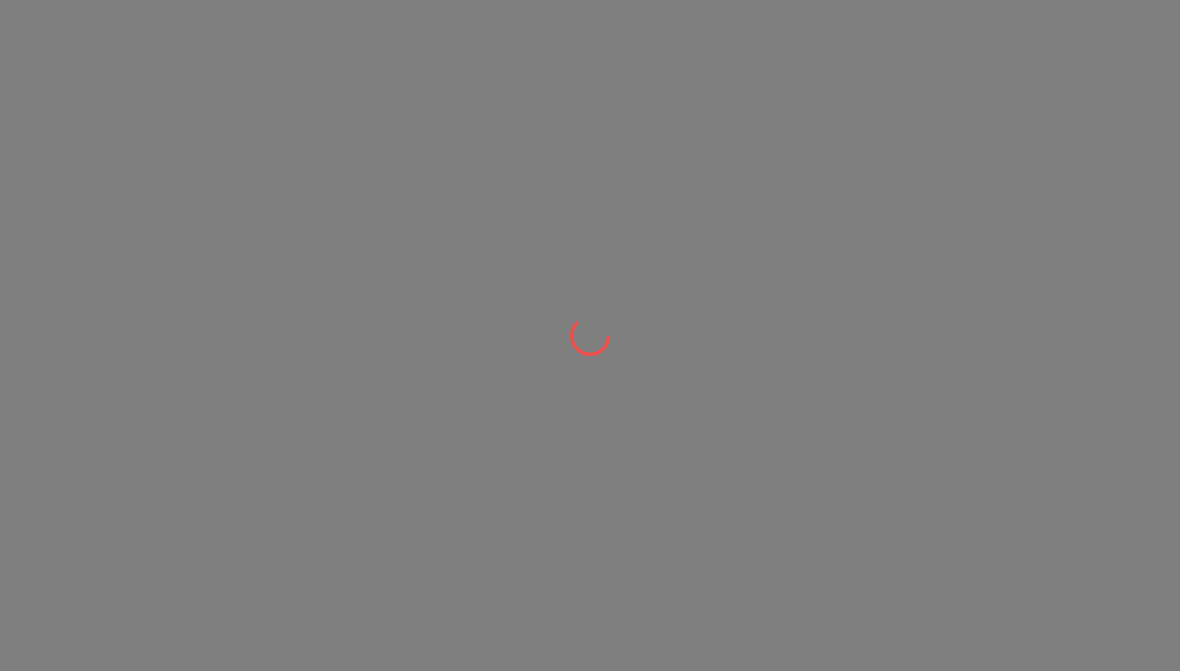 scroll, scrollTop: 0, scrollLeft: 0, axis: both 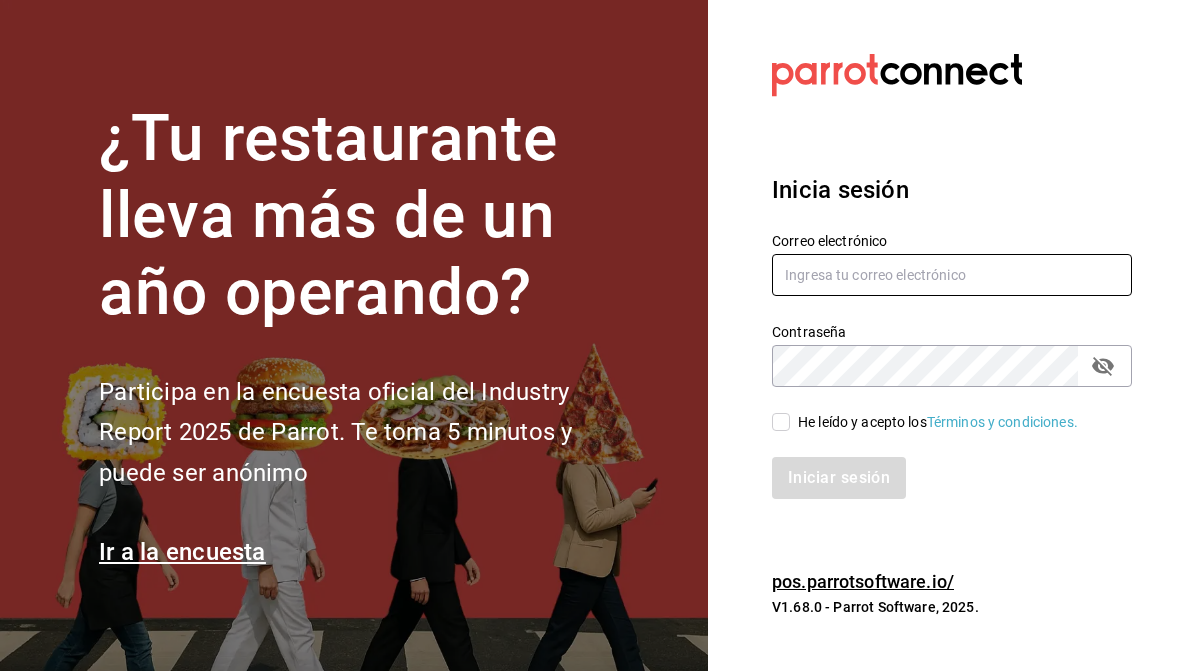 click at bounding box center (952, 275) 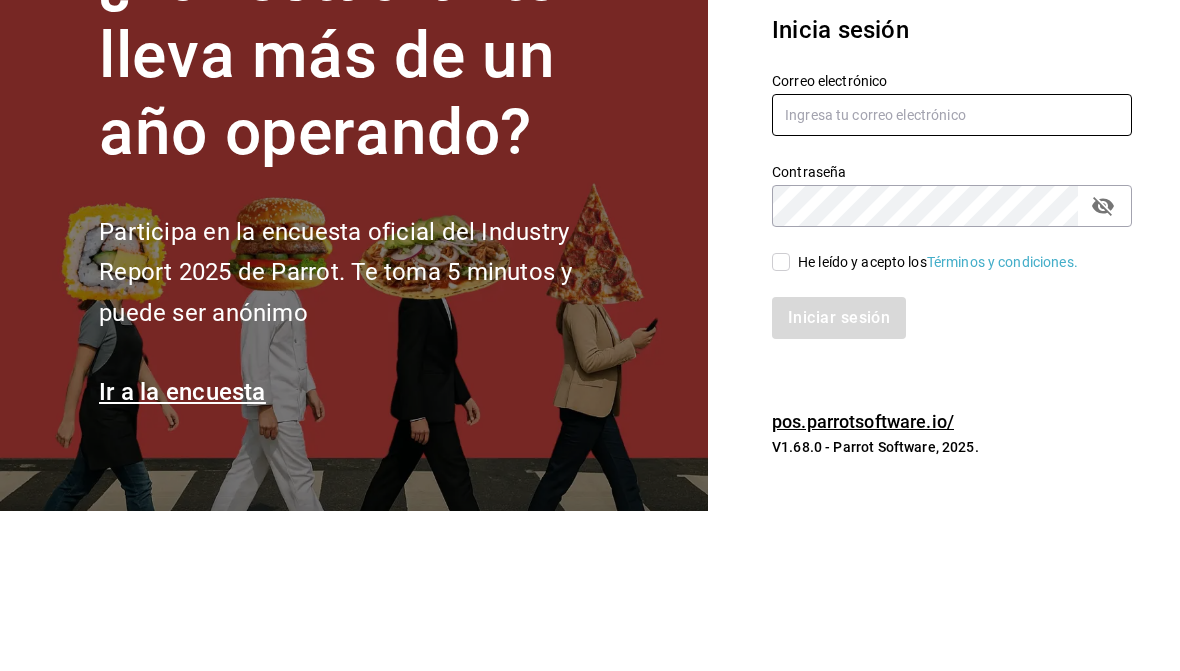 type on "[EMAIL]" 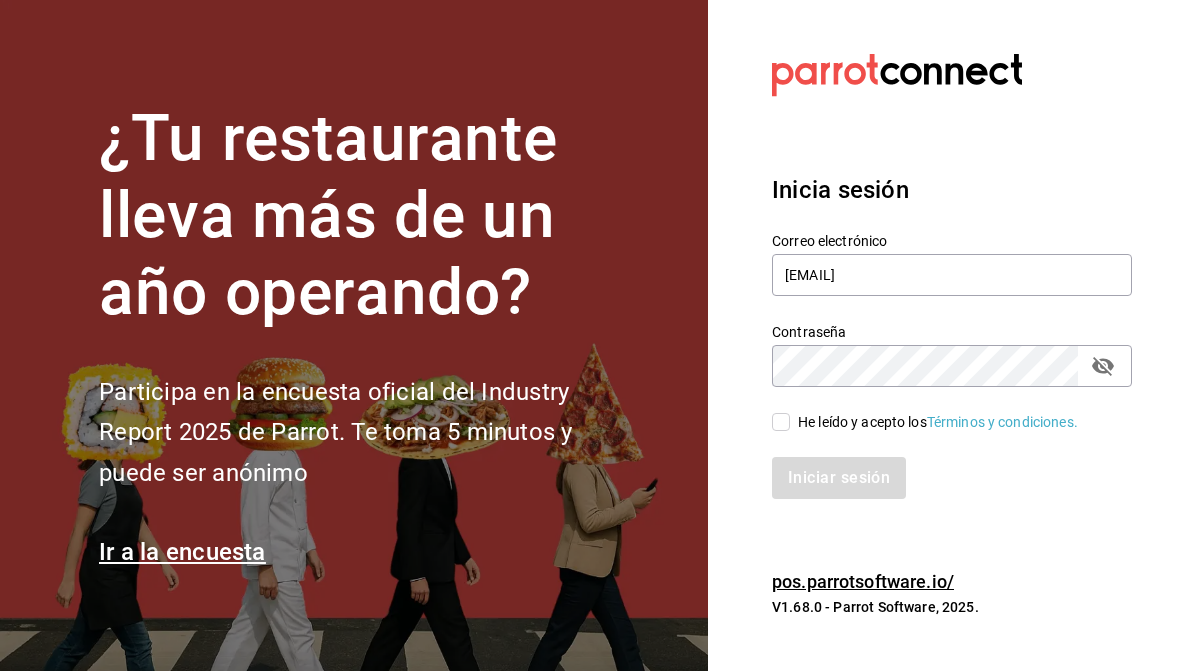 click on "He leído y acepto los  Términos y condiciones." at bounding box center [781, 422] 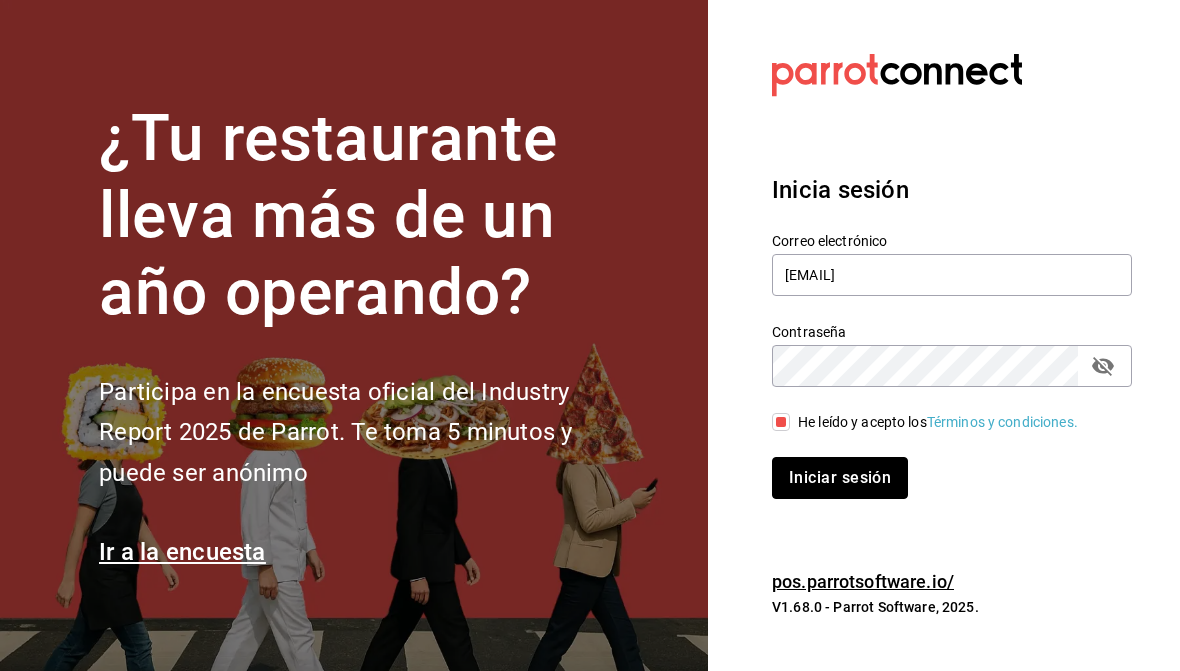 click on "Iniciar sesión" at bounding box center [840, 478] 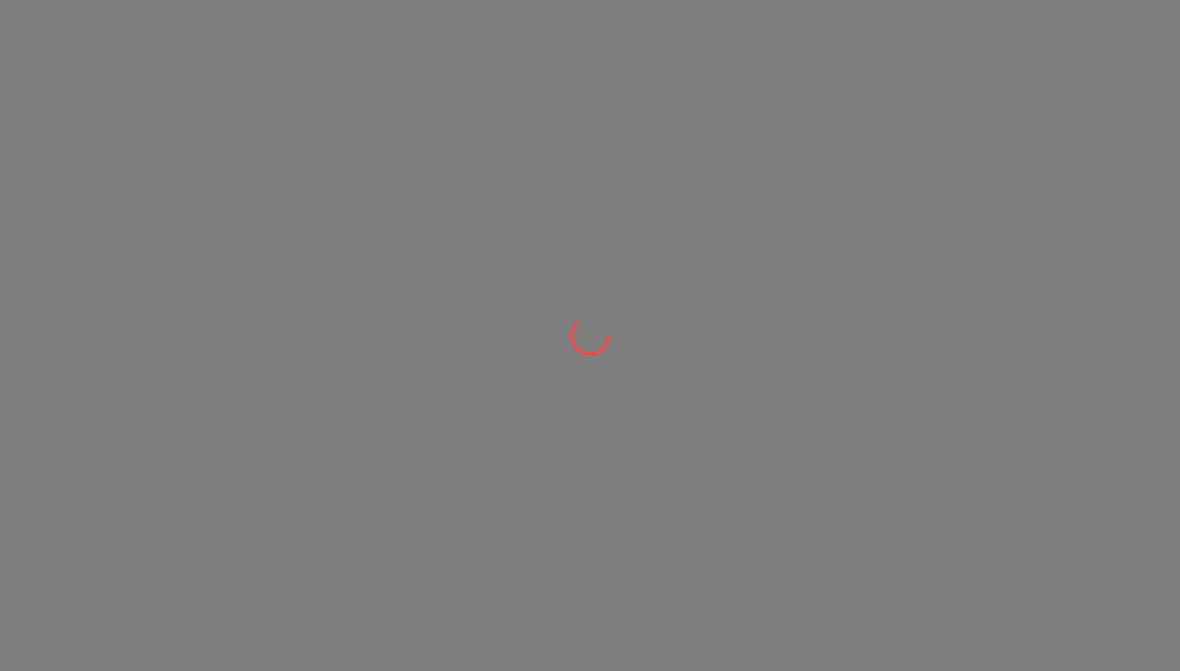 scroll, scrollTop: 0, scrollLeft: 0, axis: both 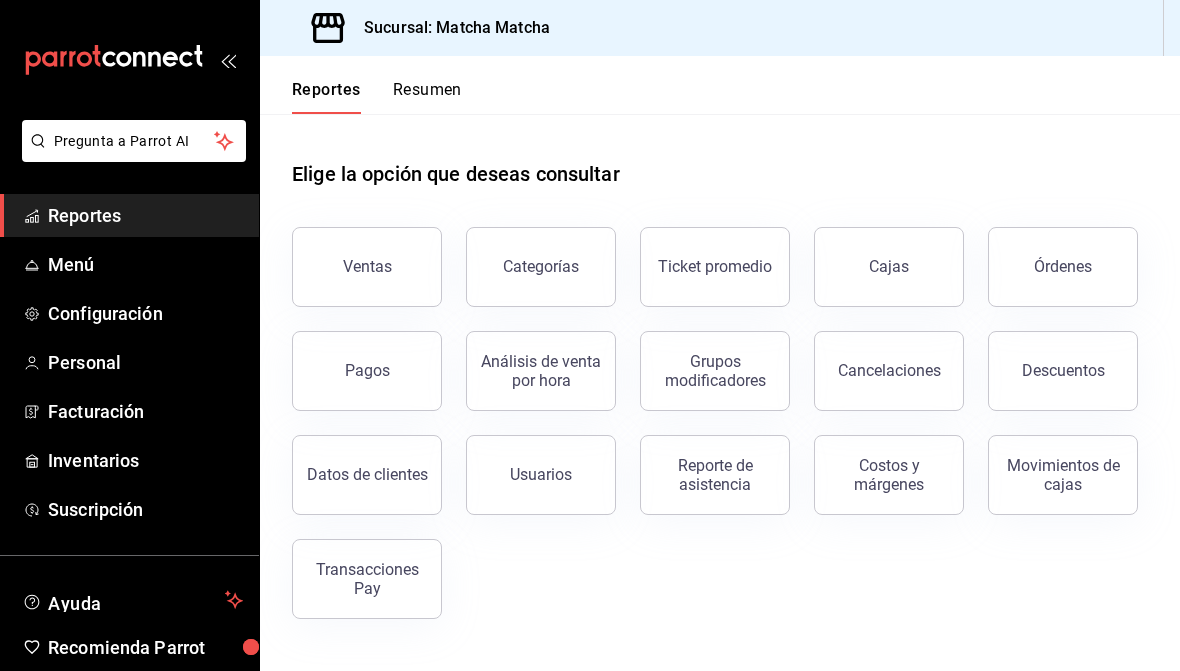 click on "Resumen" at bounding box center (427, 97) 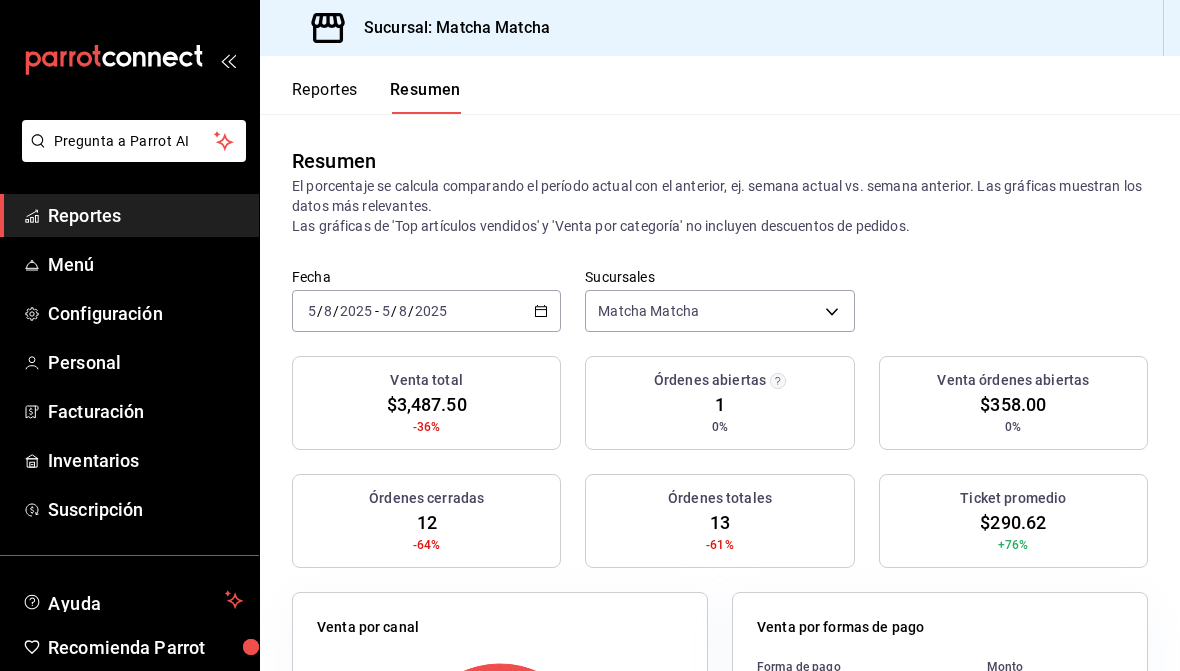 click 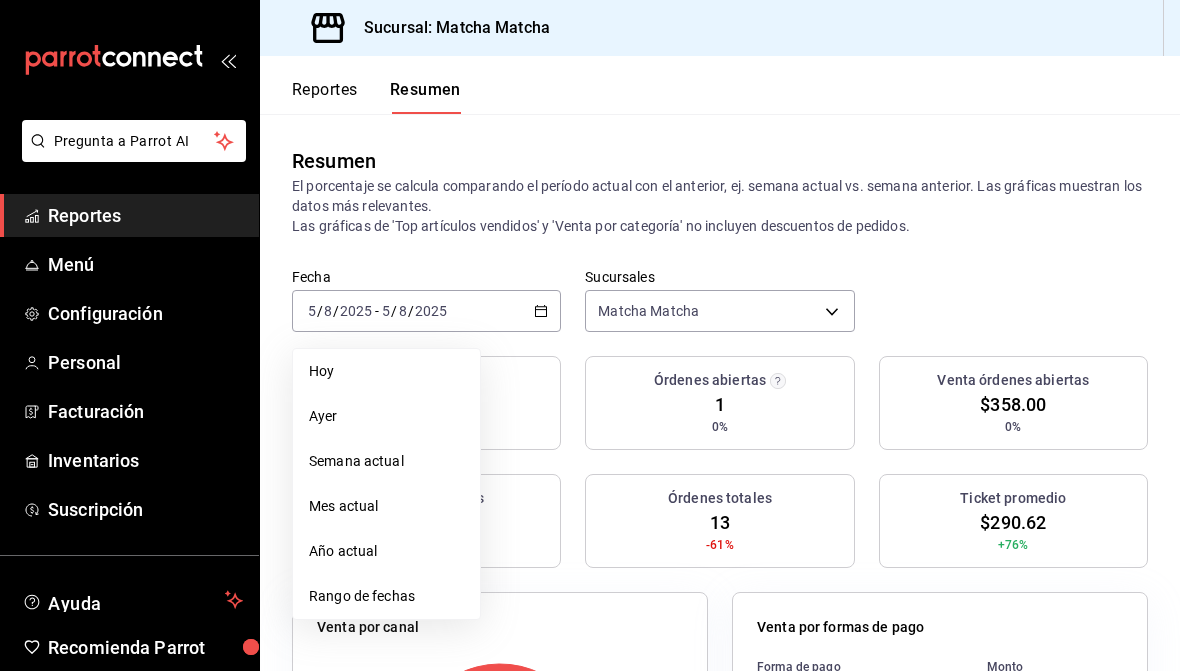 click on "Rango de fechas" at bounding box center [386, 596] 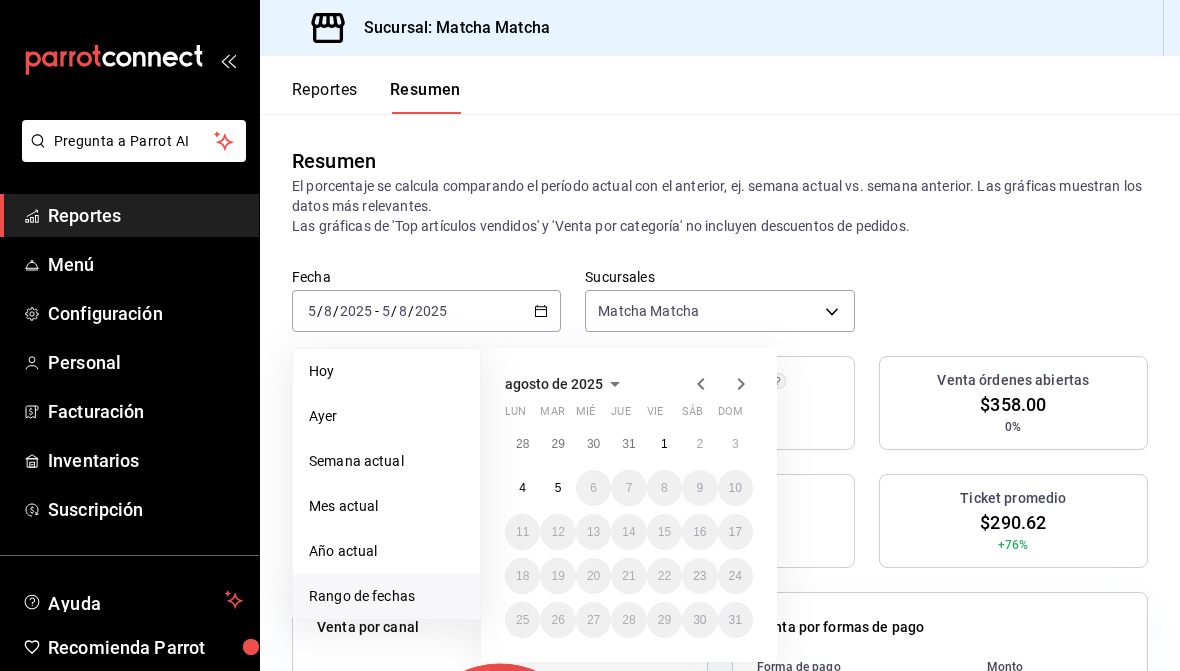 click at bounding box center [721, 384] 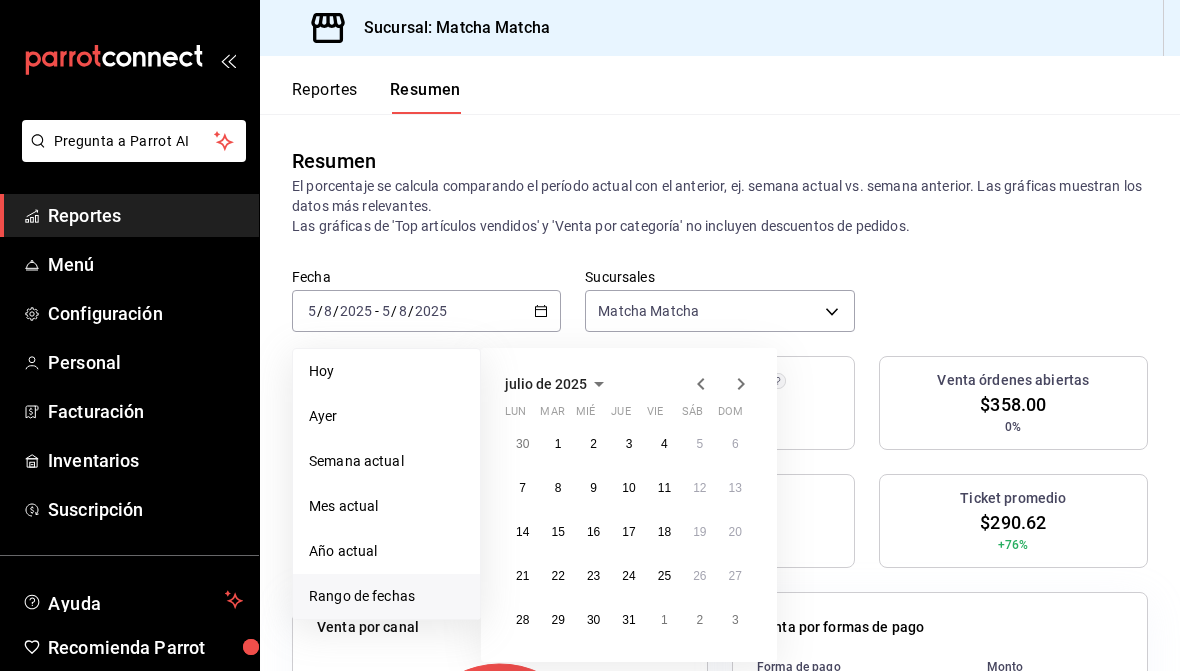 click on "1" at bounding box center [557, 444] 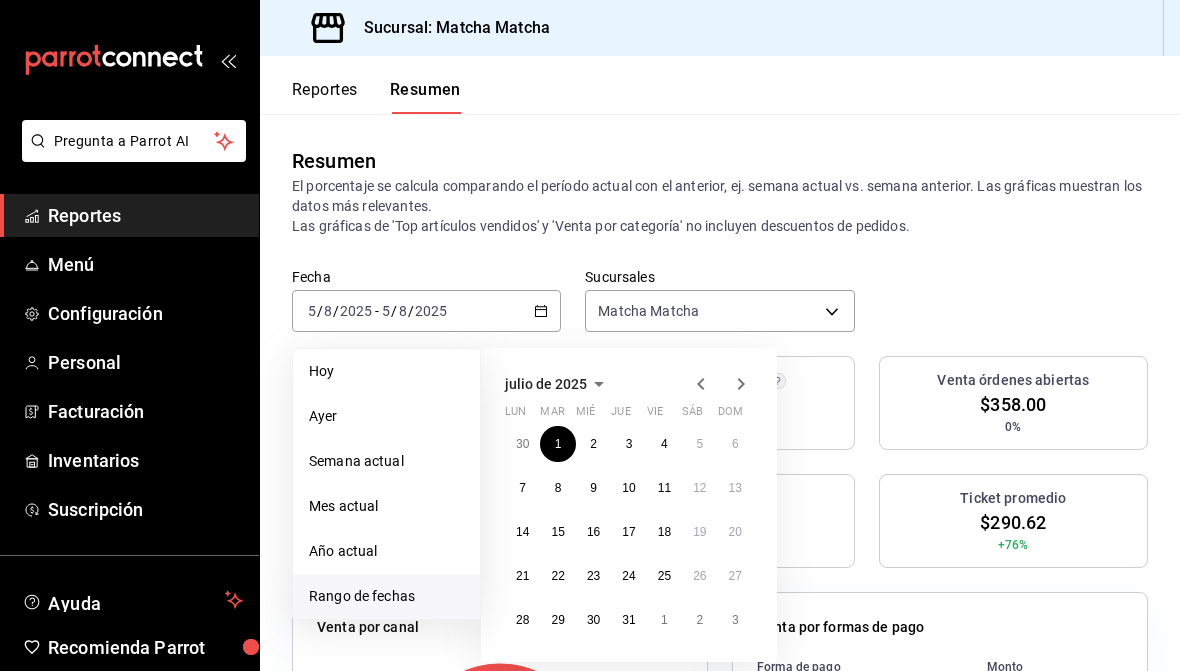 click on "31" at bounding box center [628, 620] 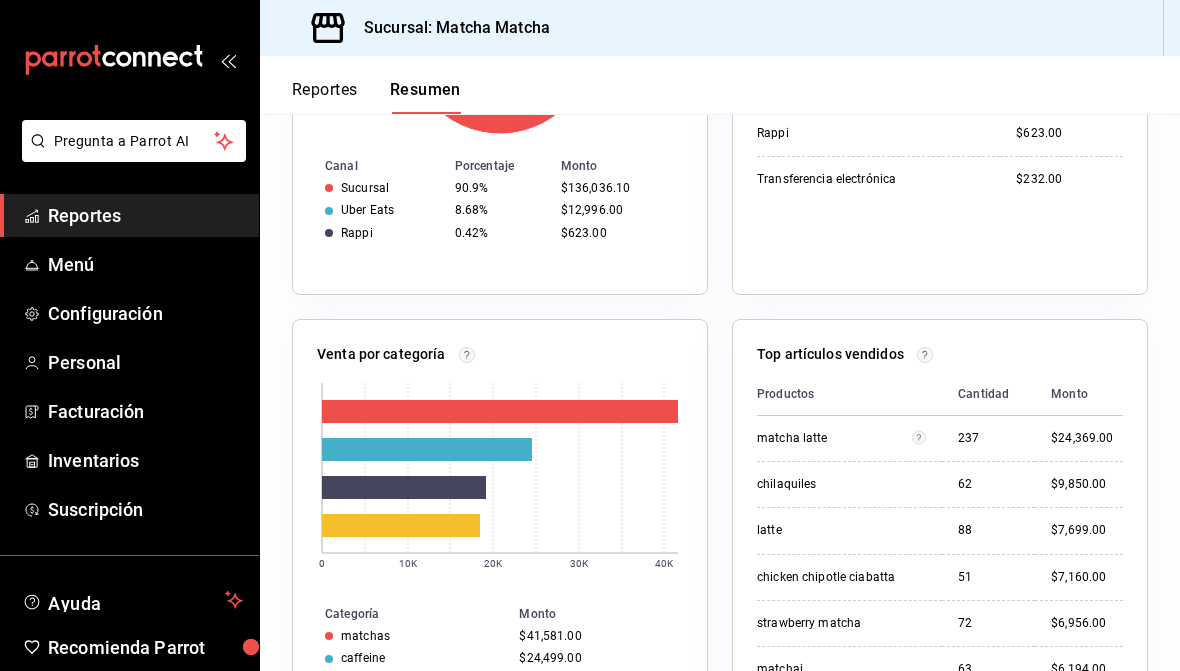 scroll, scrollTop: 829, scrollLeft: 0, axis: vertical 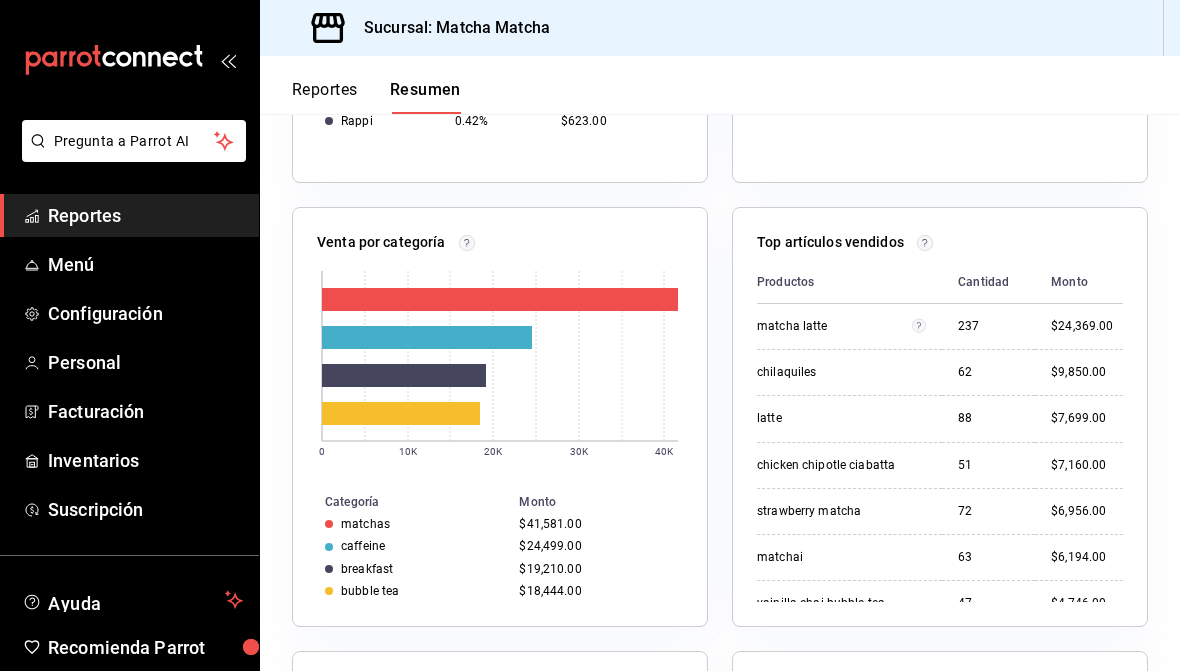 click 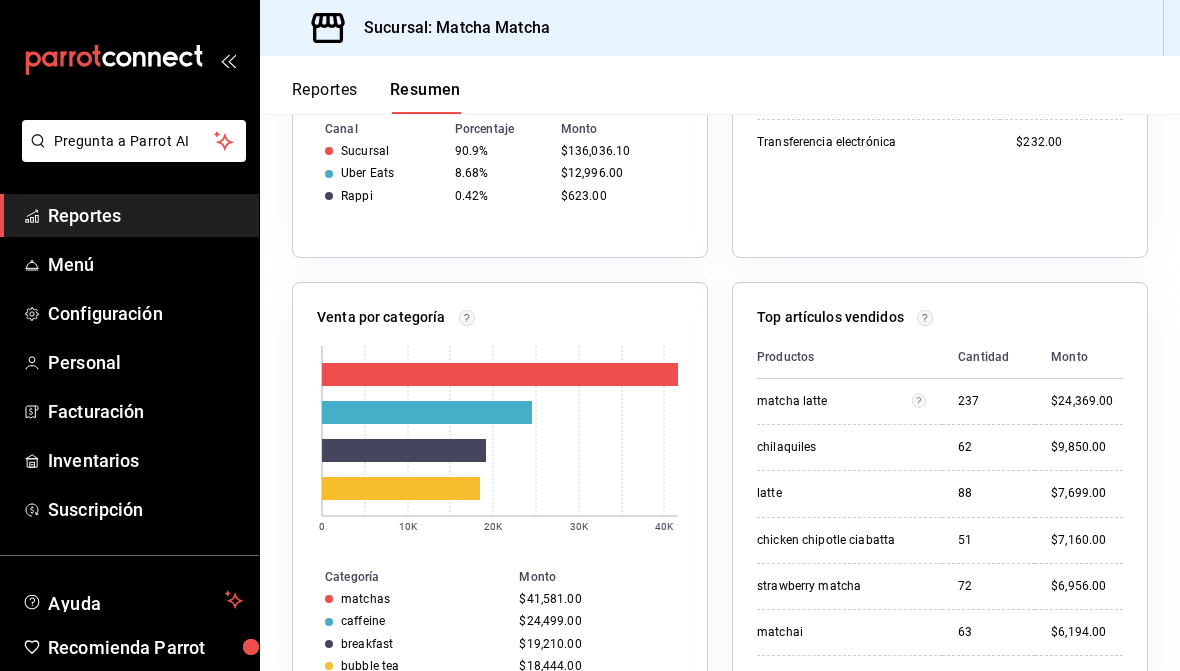scroll, scrollTop: 759, scrollLeft: 0, axis: vertical 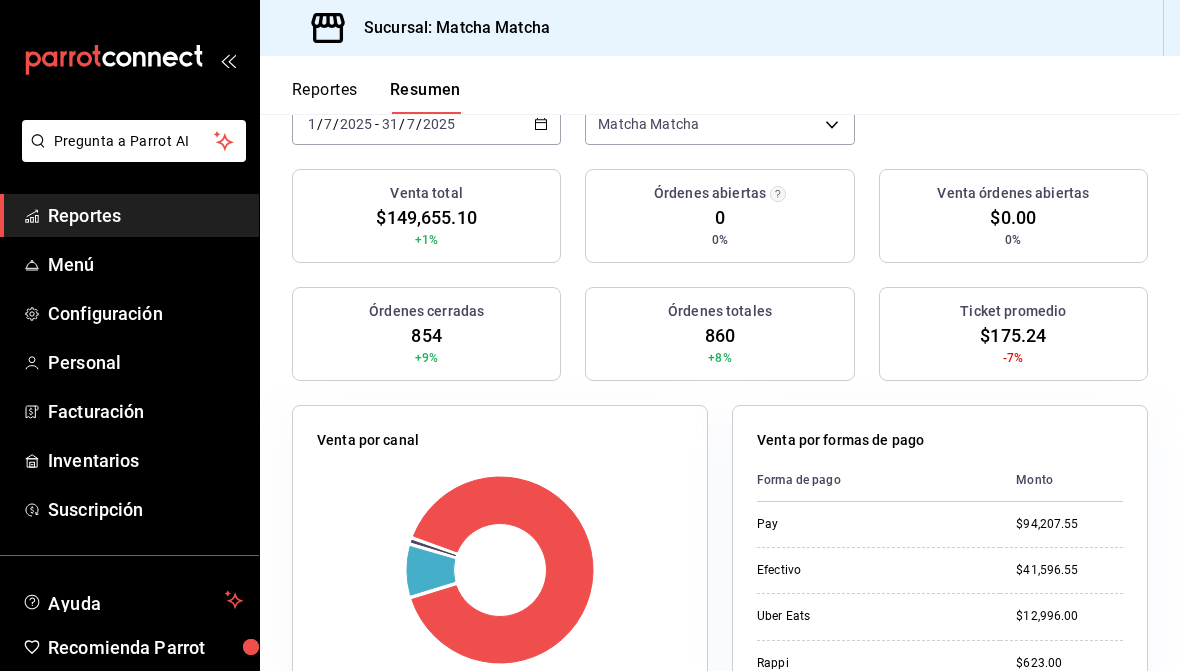 click on "Reportes" at bounding box center [325, 97] 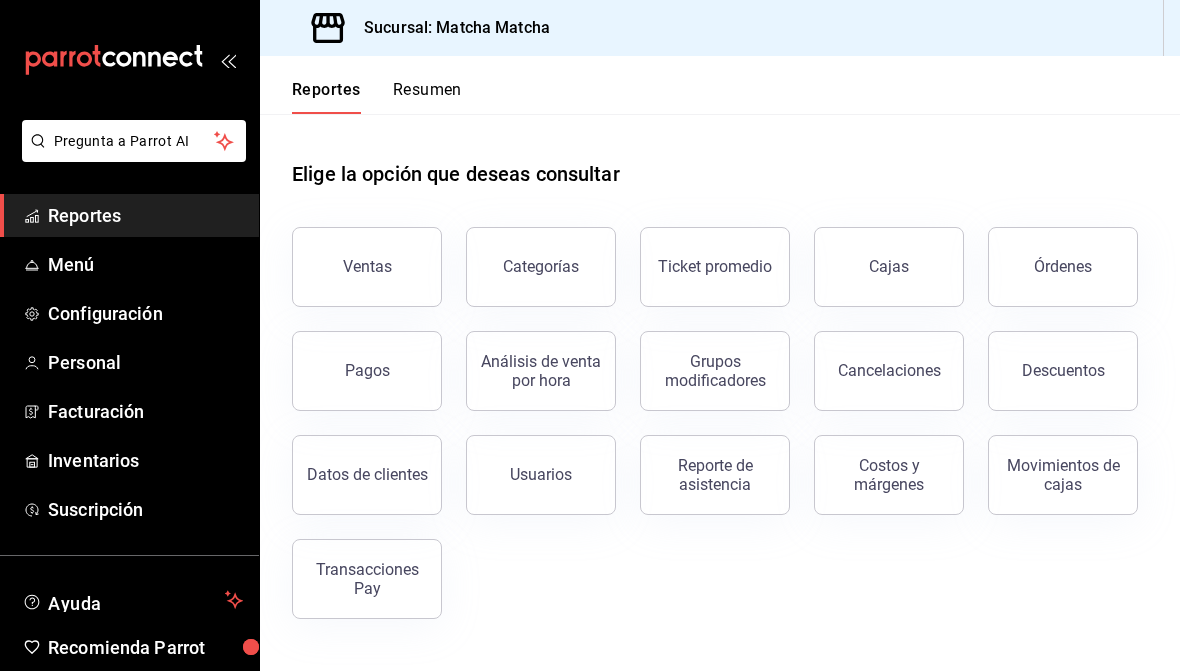 click on "Ventas" at bounding box center [367, 266] 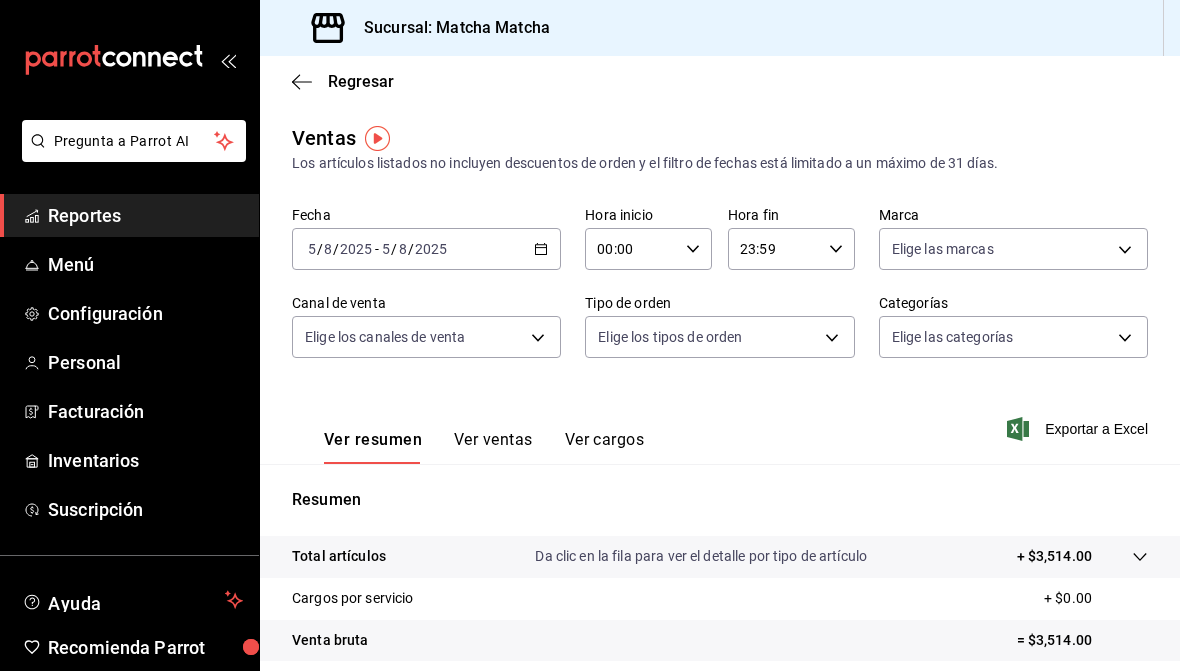 click 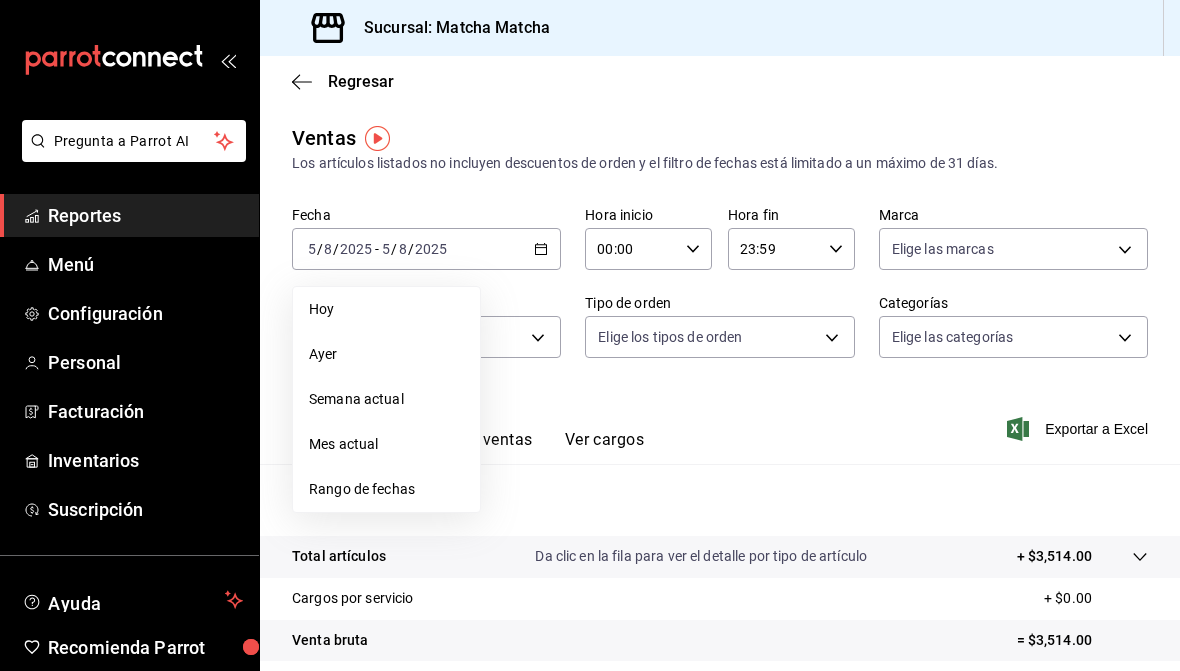 click on "Rango de fechas" at bounding box center (386, 489) 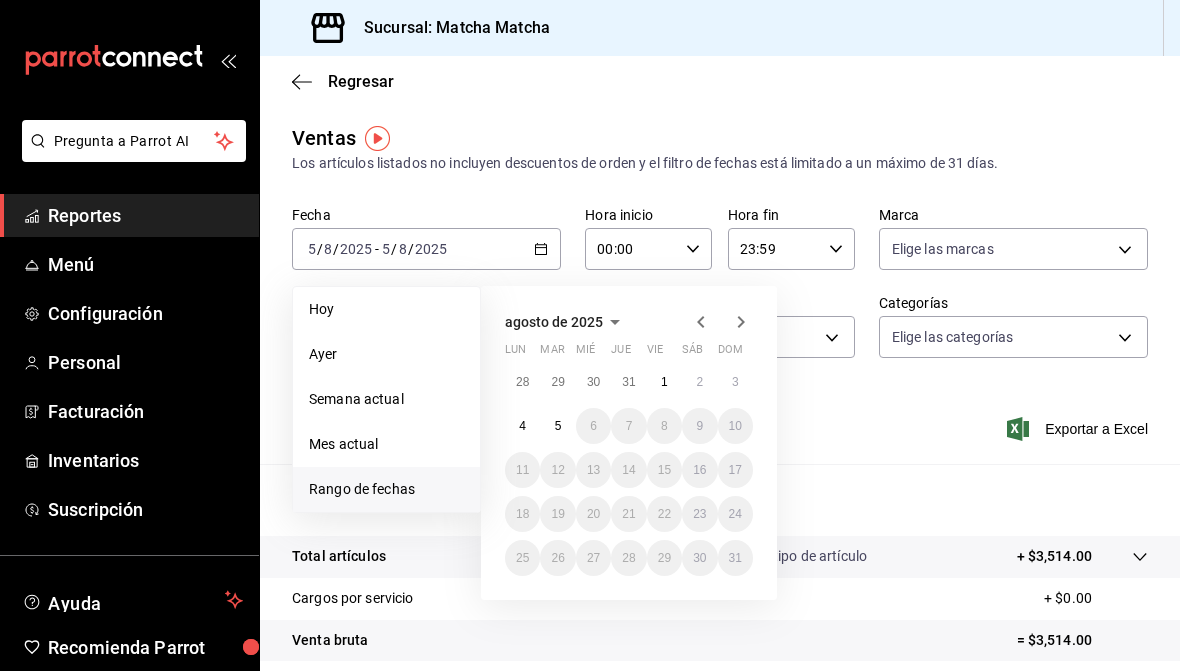 click 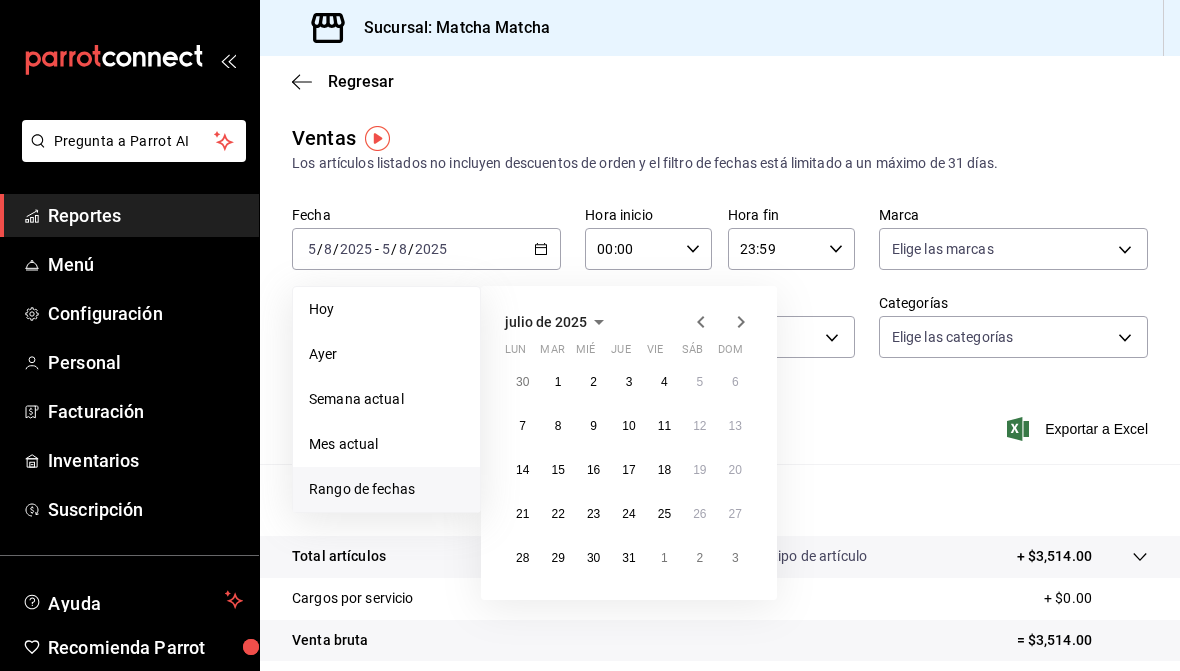 click on "1" at bounding box center [558, 382] 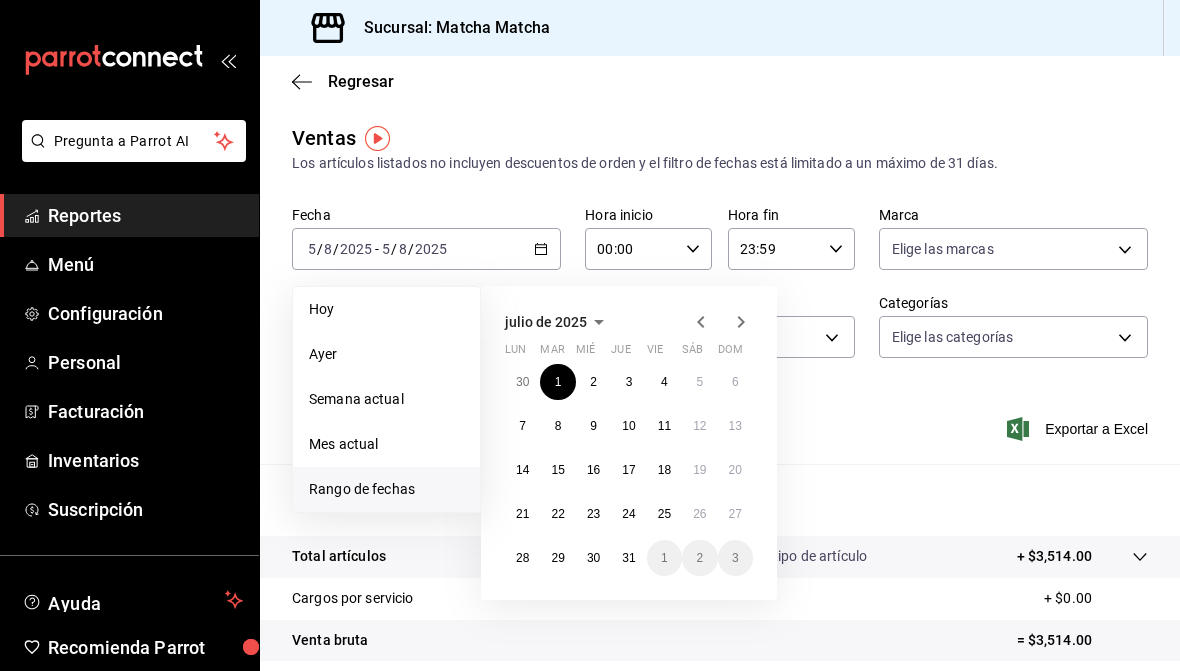 click on "31" at bounding box center (628, 558) 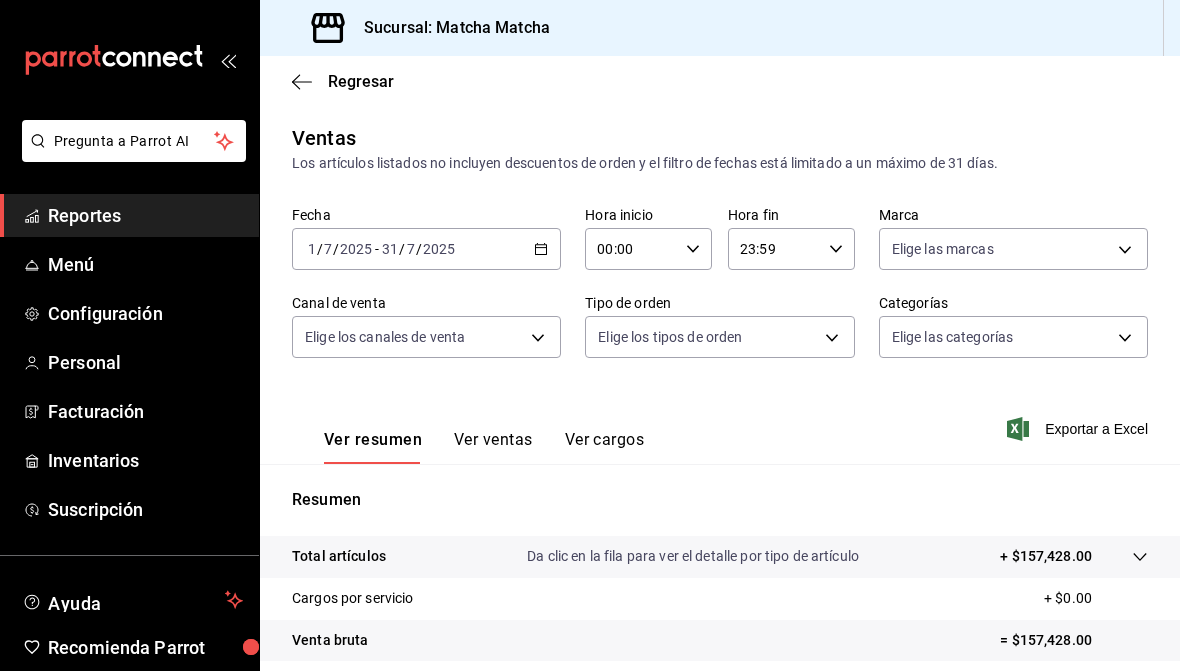 scroll, scrollTop: 154, scrollLeft: 0, axis: vertical 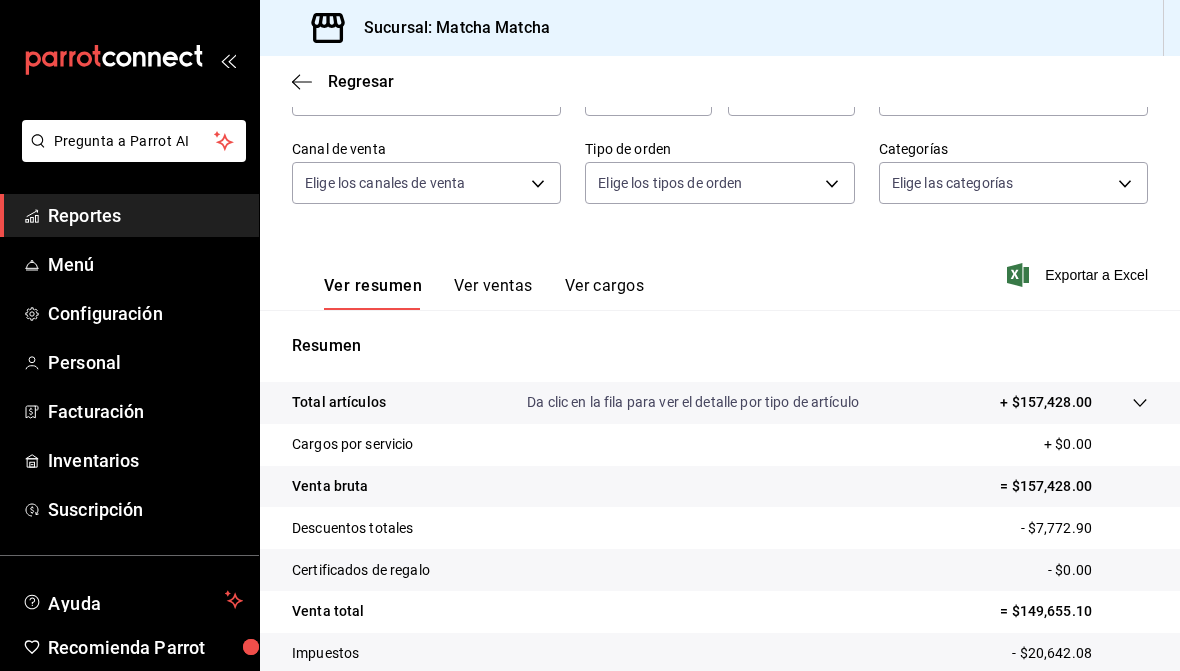 click at bounding box center (1120, 402) 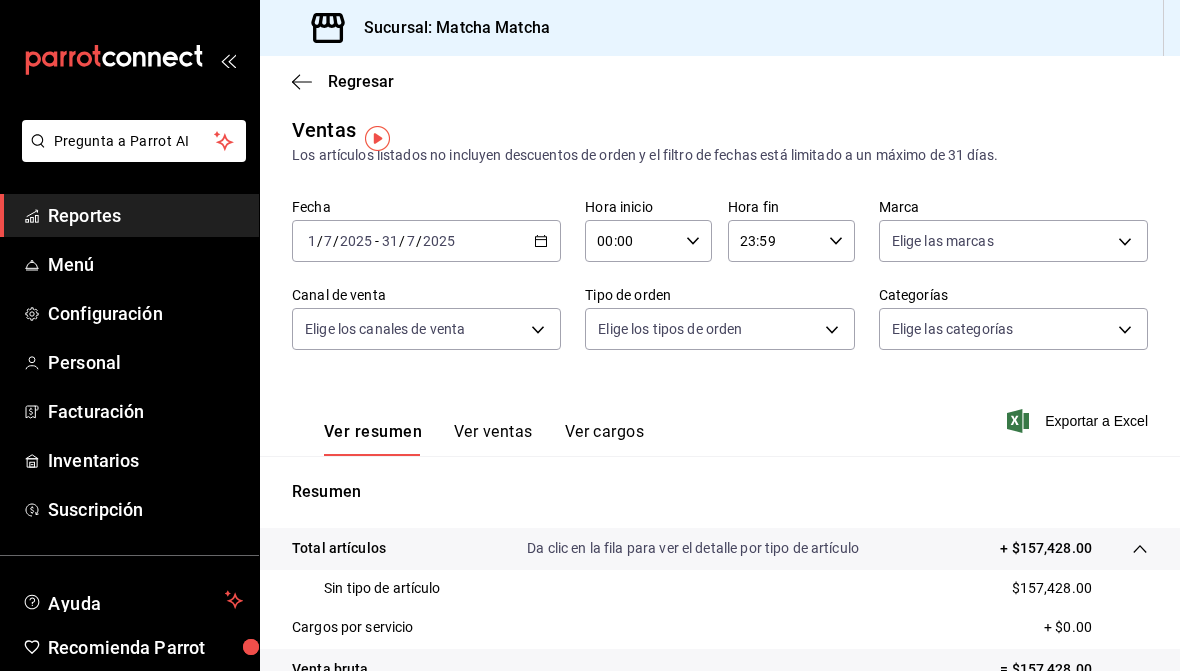 scroll, scrollTop: 0, scrollLeft: 0, axis: both 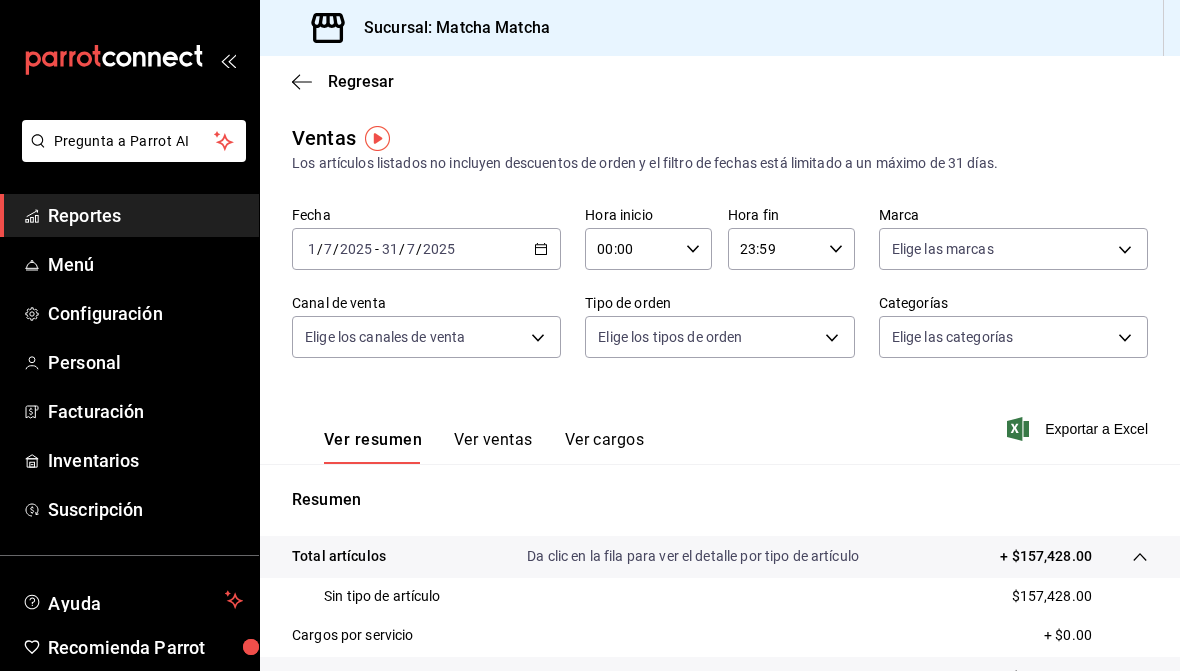 click on "Ver ventas" at bounding box center (493, 447) 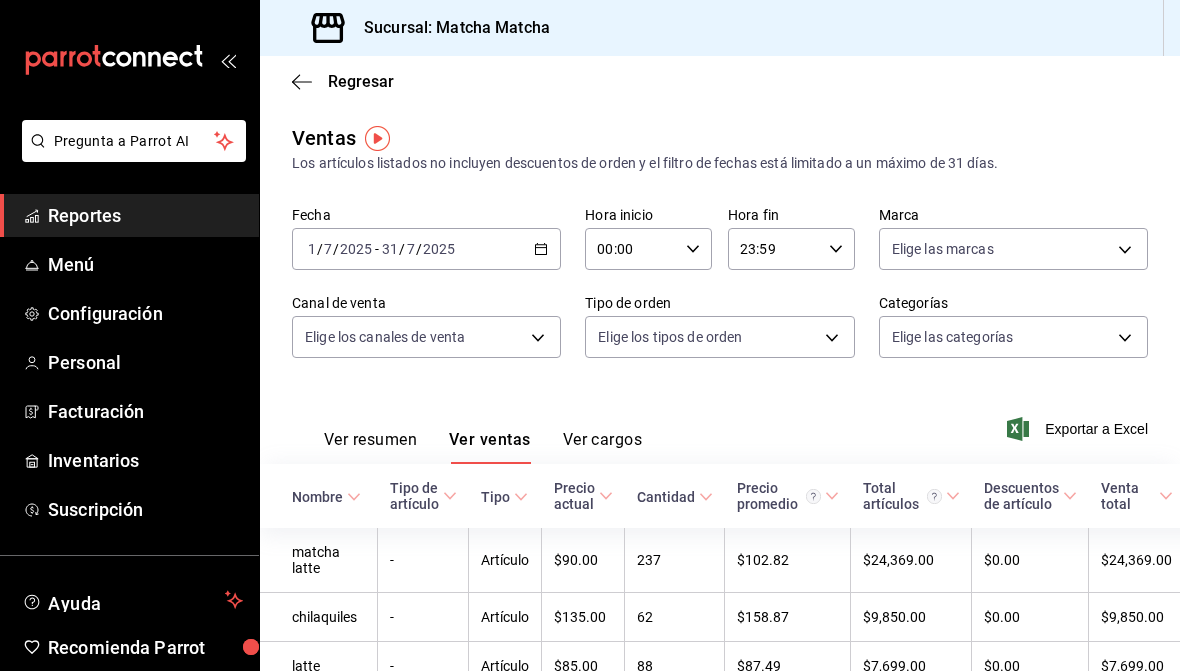 scroll, scrollTop: 0, scrollLeft: 0, axis: both 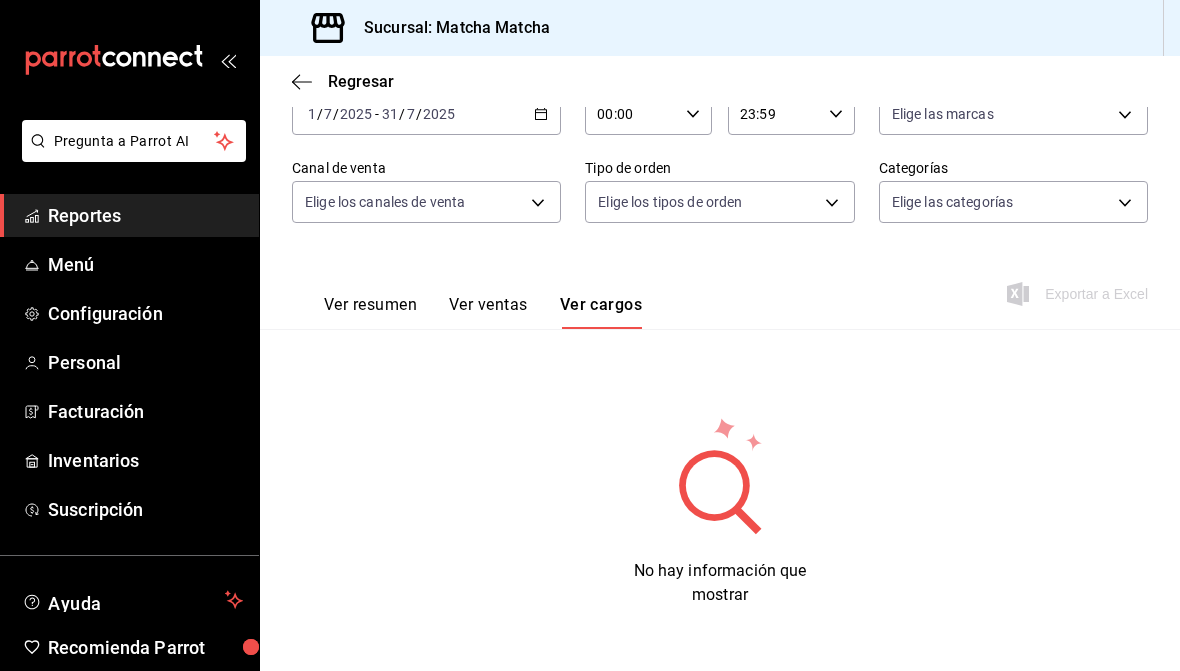 click on "Ver resumen Ver ventas Ver cargos" at bounding box center [467, 300] 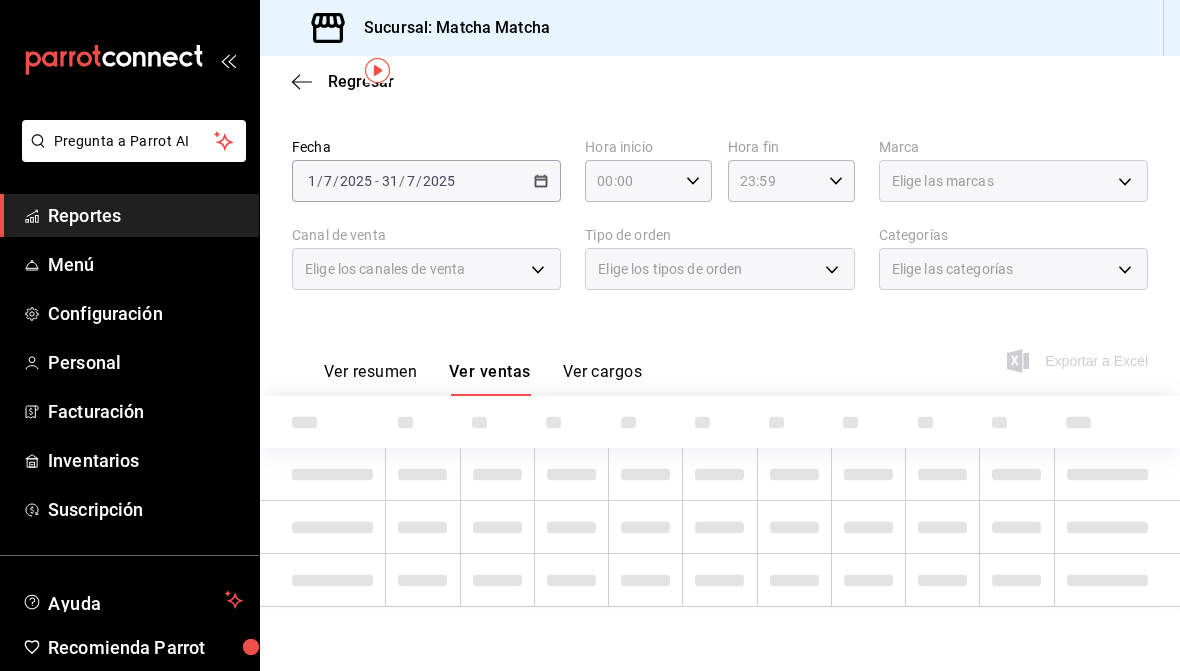 scroll, scrollTop: 68, scrollLeft: 0, axis: vertical 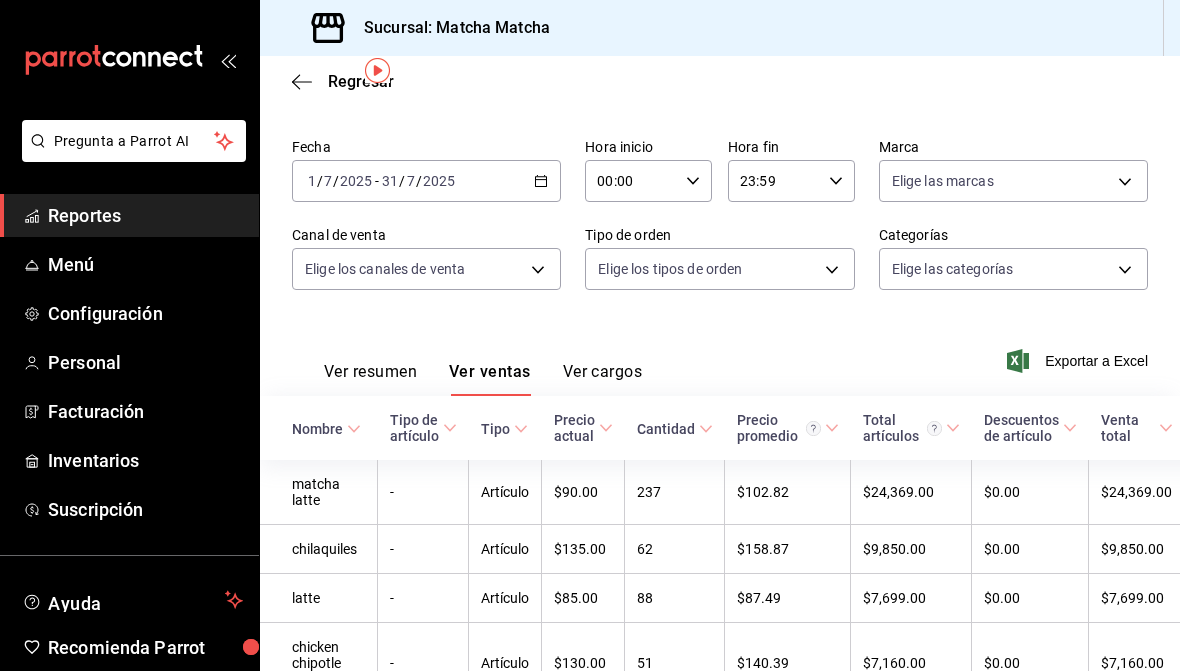 click 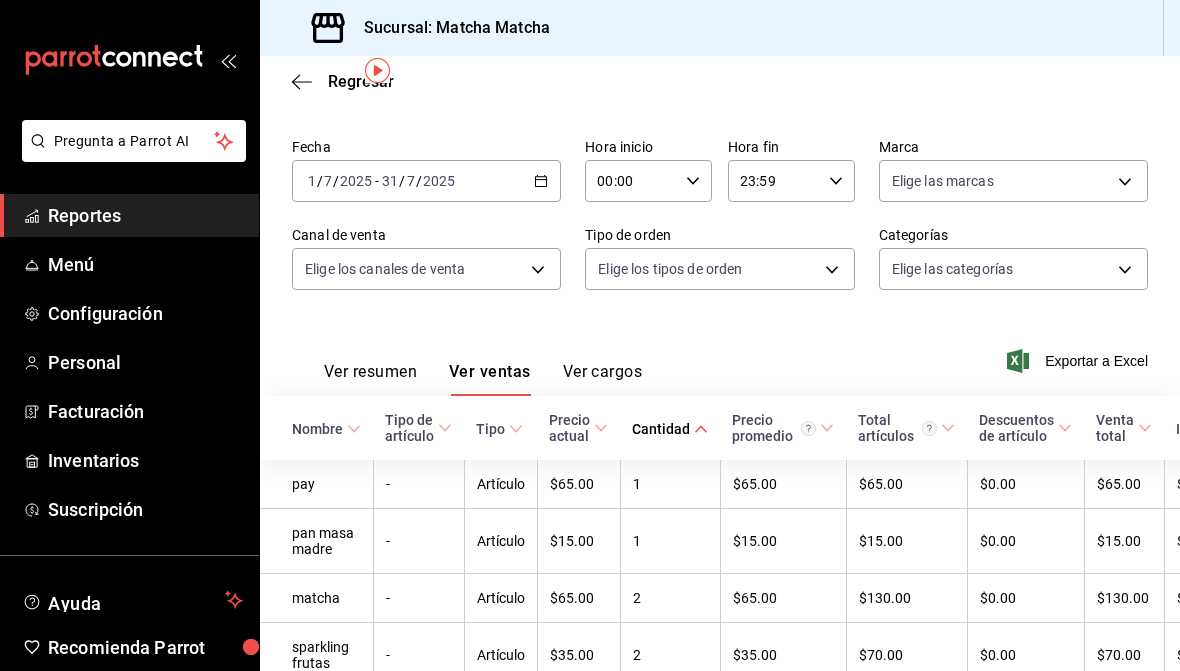 click 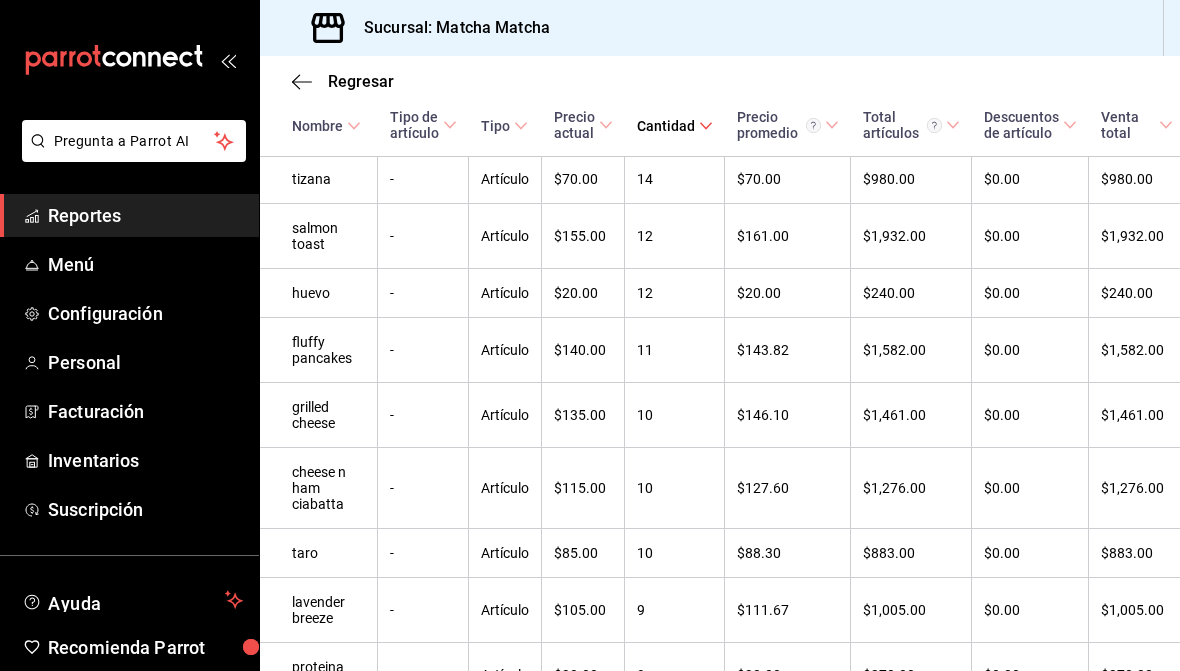 scroll, scrollTop: 2591, scrollLeft: 0, axis: vertical 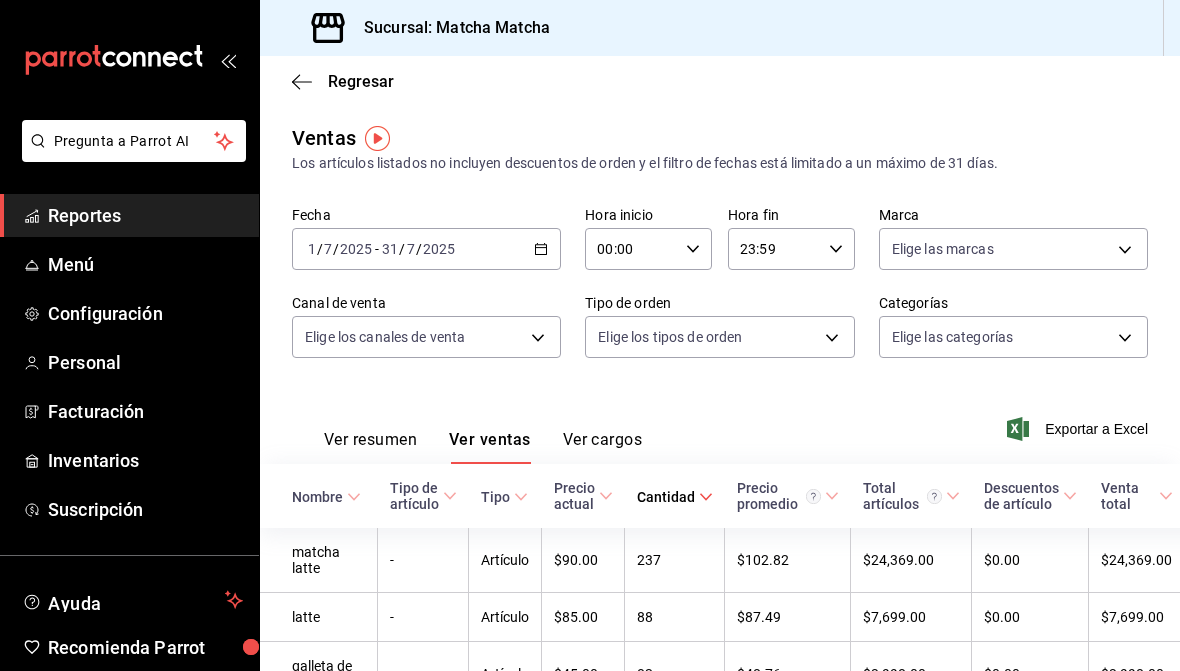 click on "Regresar Ventas Los artículos listados no incluyen descuentos de orden y el filtro de fechas está limitado a un máximo de 31 días. Fecha [DATE] [TIME] - [DATE] [TIME] Hora inicio [TIME] Hora inicio Hora fin [TIME] Hora fin Marca Elige las marcas Canal de venta Elige los canales de venta Tipo de orden Elige los tipos de orden Categorías Elige las categorías Ver resumen Ver ventas Ver cargos Exportar a Excel Nombre Tipo de artículo Tipo Precio actual Cantidad Precio promedio   Total artículos   Descuentos de artículo Venta total Impuestos Venta neta matcha latte - Artículo $90.00 237 $102.82 $24,369.00 $0.00 $24,369.00 $3,327.76 $21,041.24 latte - Artículo $85.00 88 $87.49 $7,699.00 $0.00 $7,699.00 $902.53 $6,796.47 galleta de matcha - Artículo $45.00 82 $48.76 $3,998.00 $0.00 $3,998.00 $541.52 $3,456.48 strawberry matcha - Artículo $92.00 72 $96.61 $6,956.00 $0.00 $6,956.00 $959.45 $5,996.55 americano - Artículo $65.00 70 $65.61 $4,593.00 $0.00 $4,593.00 $601.69 $3,991.31 - 63" at bounding box center [720, 2086] 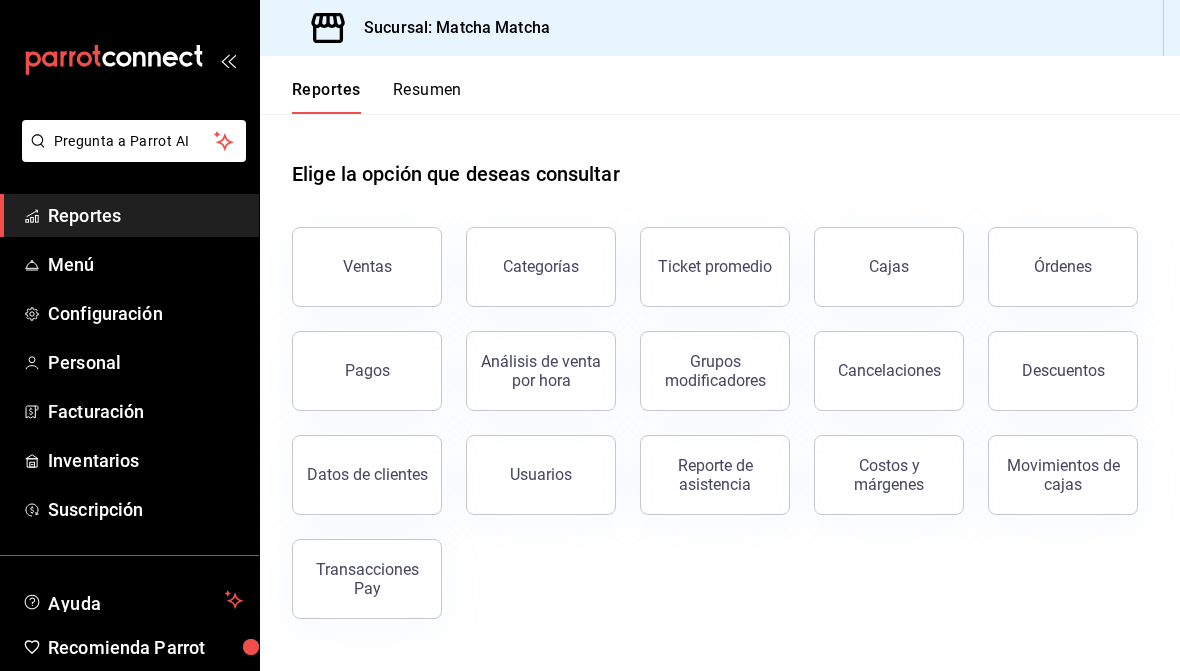 click on "Análisis de venta por hora" at bounding box center [541, 371] 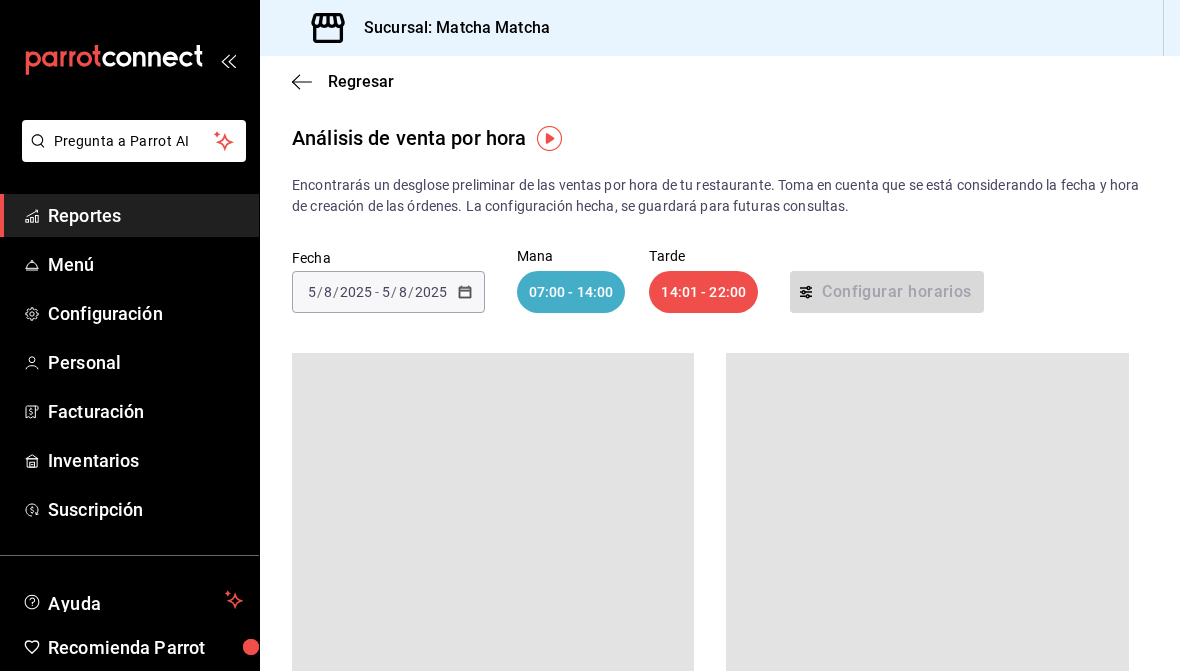 click on "Regresar" at bounding box center (720, 81) 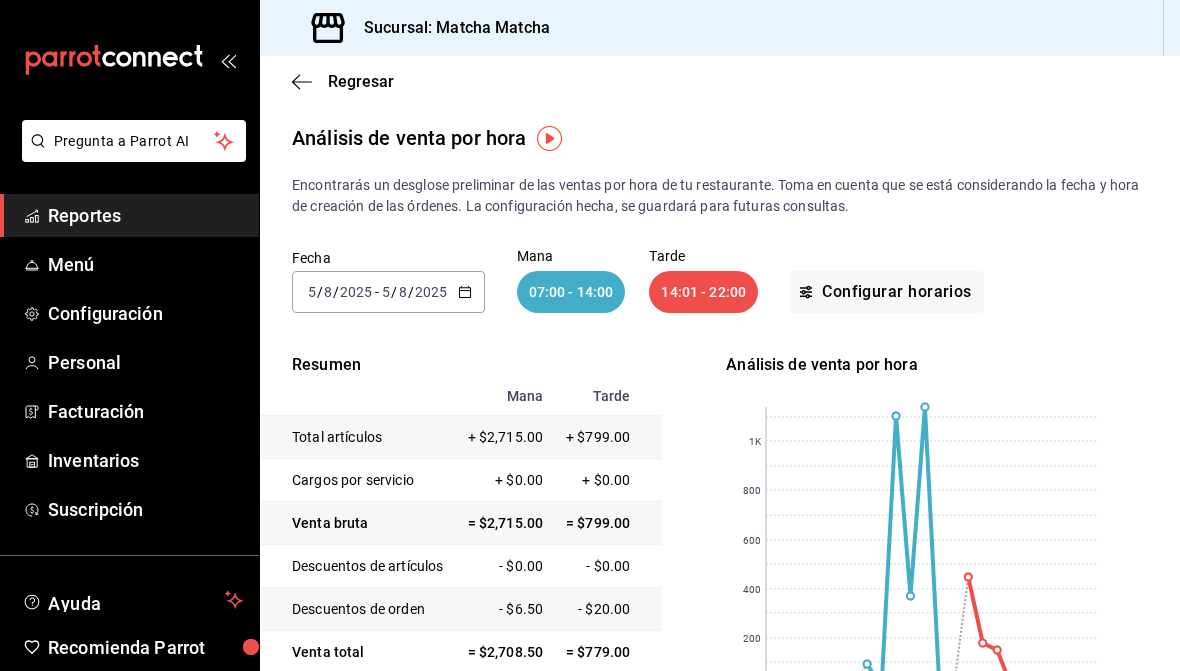 click on "Regresar" at bounding box center [720, 81] 